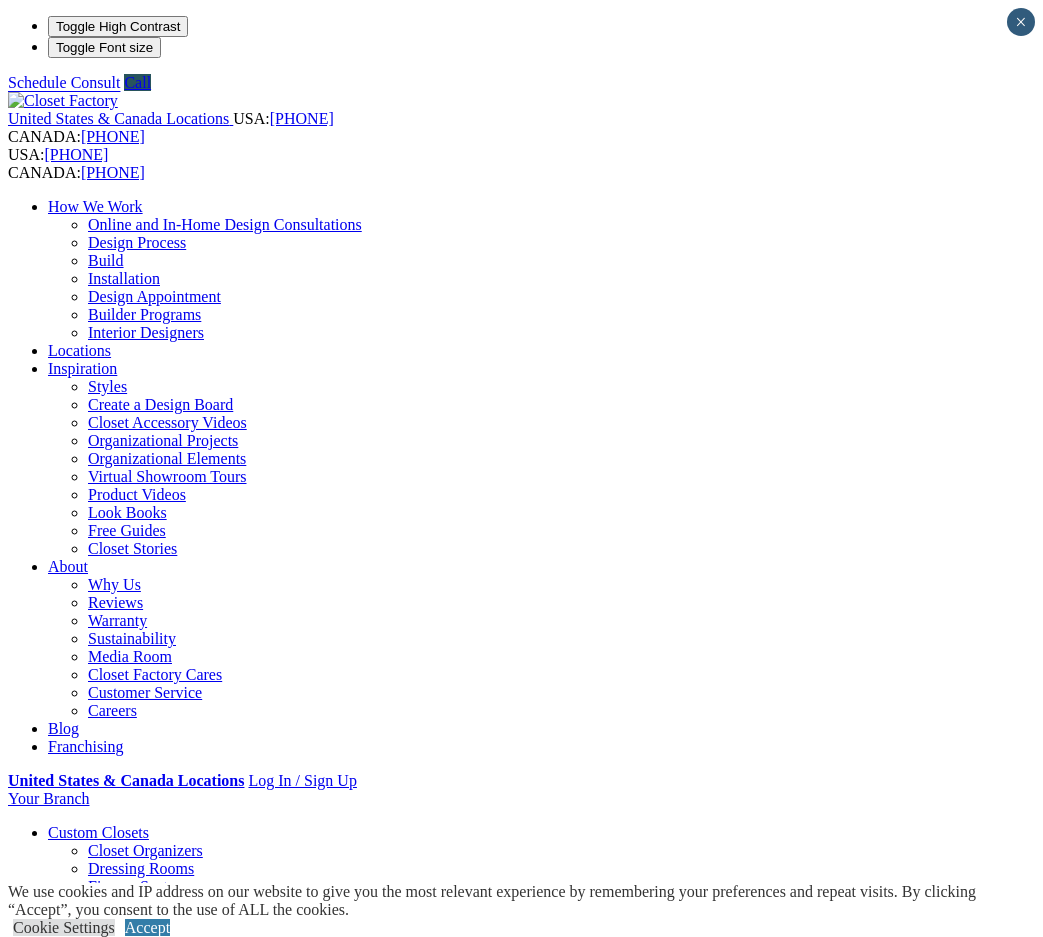 scroll, scrollTop: 0, scrollLeft: 0, axis: both 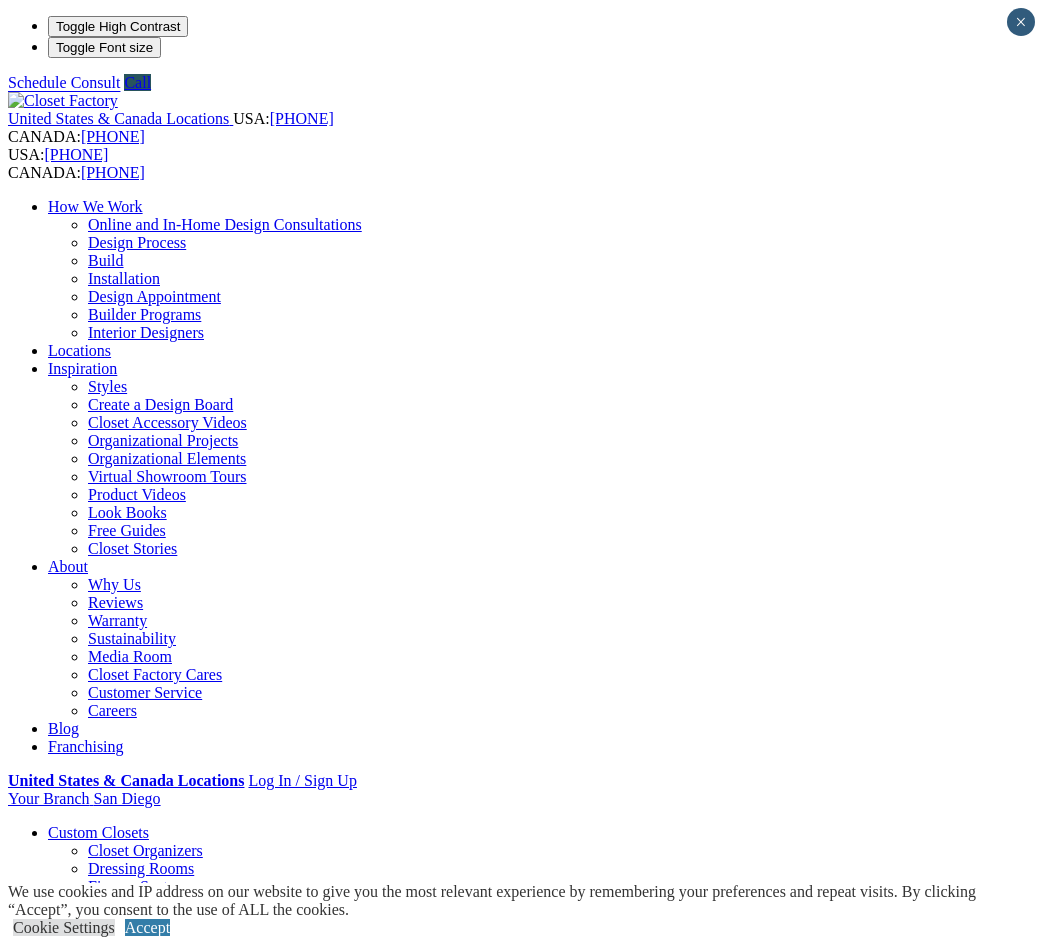 click on "CLOSE (X)" at bounding box center (46, 1853) 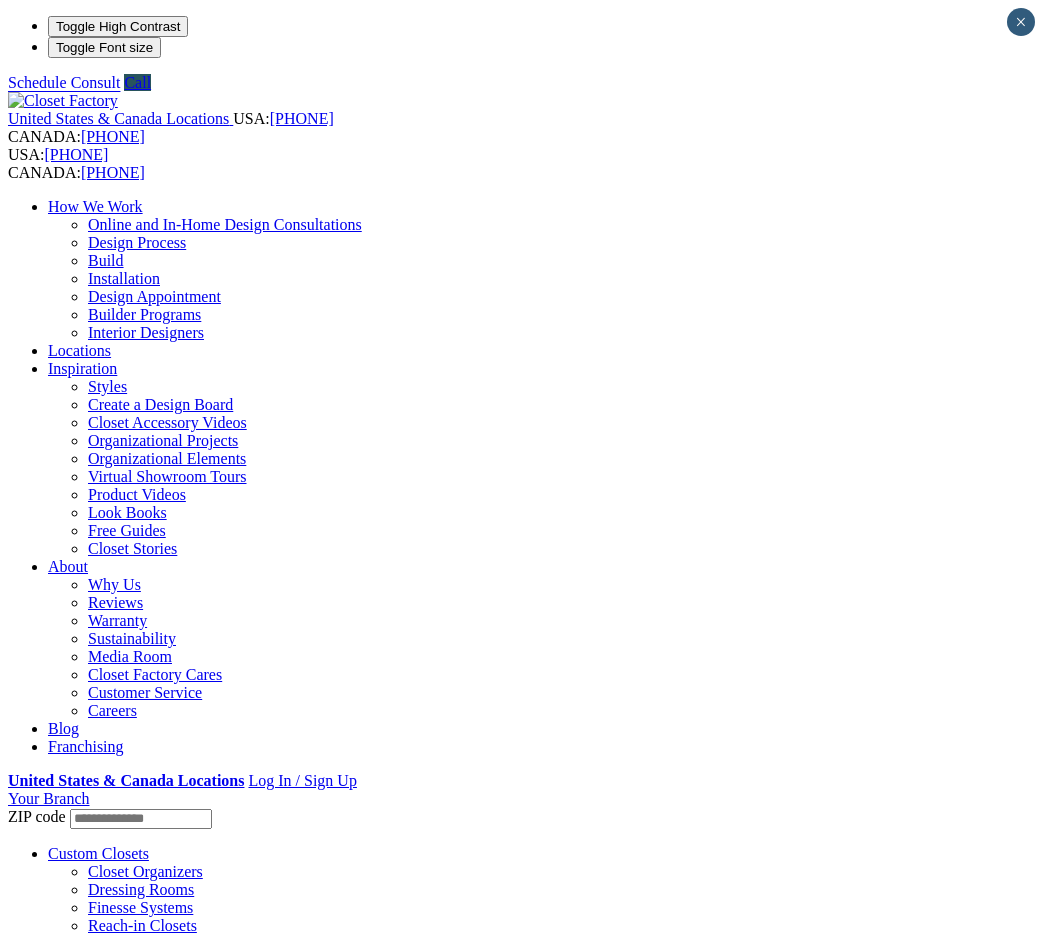 scroll, scrollTop: 0, scrollLeft: 0, axis: both 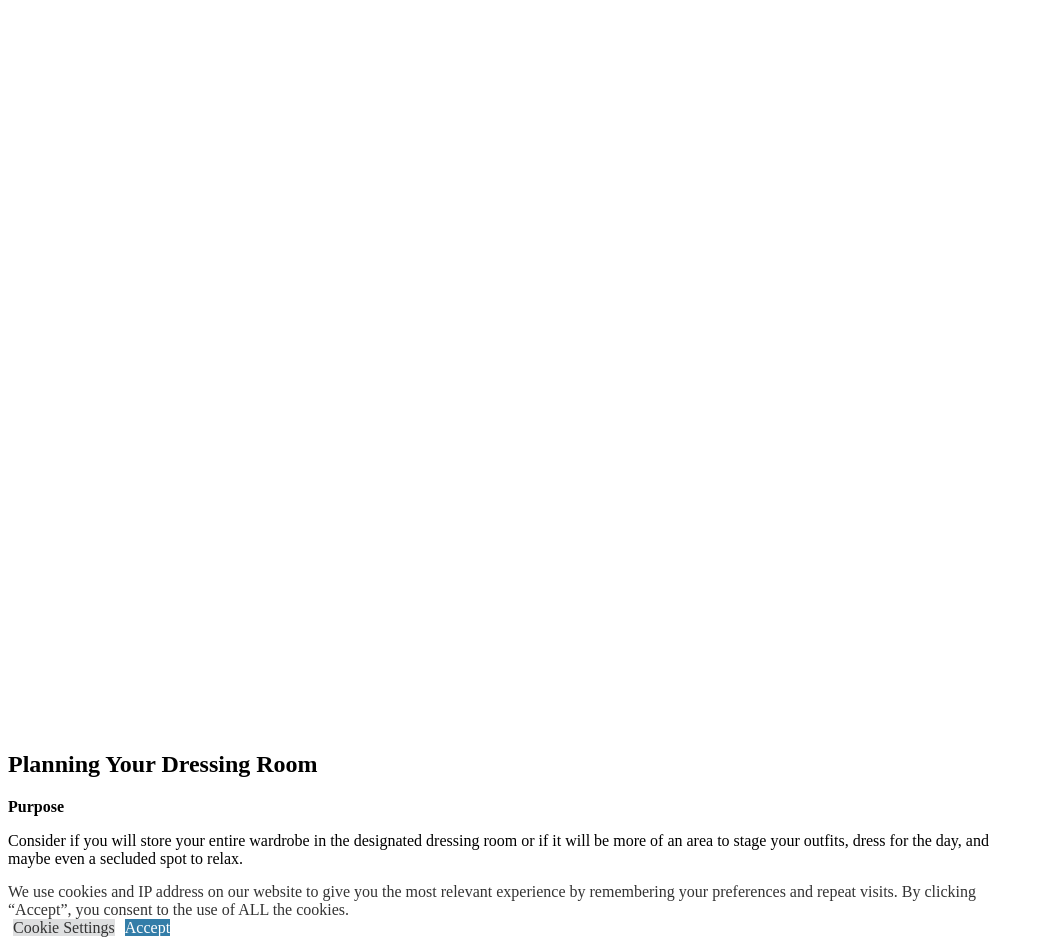 click at bounding box center [-554, 2074] 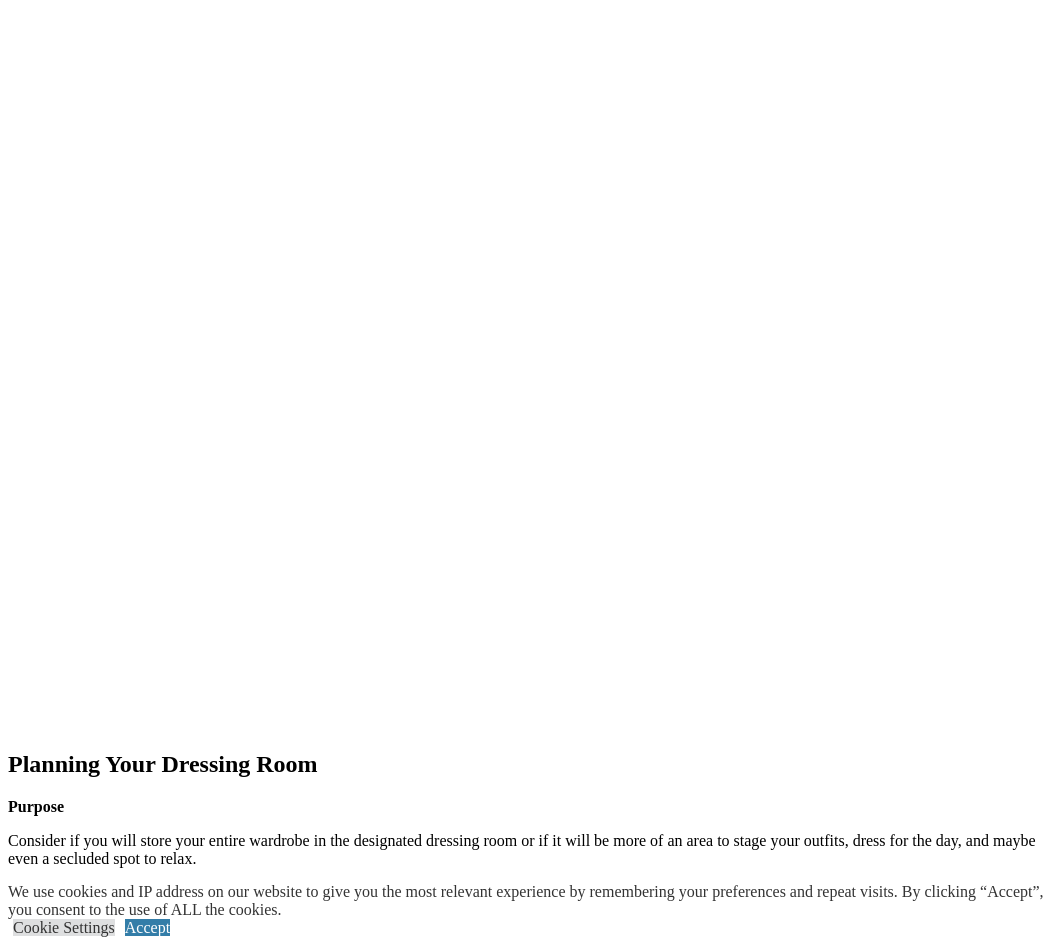 click at bounding box center (116, 10908) 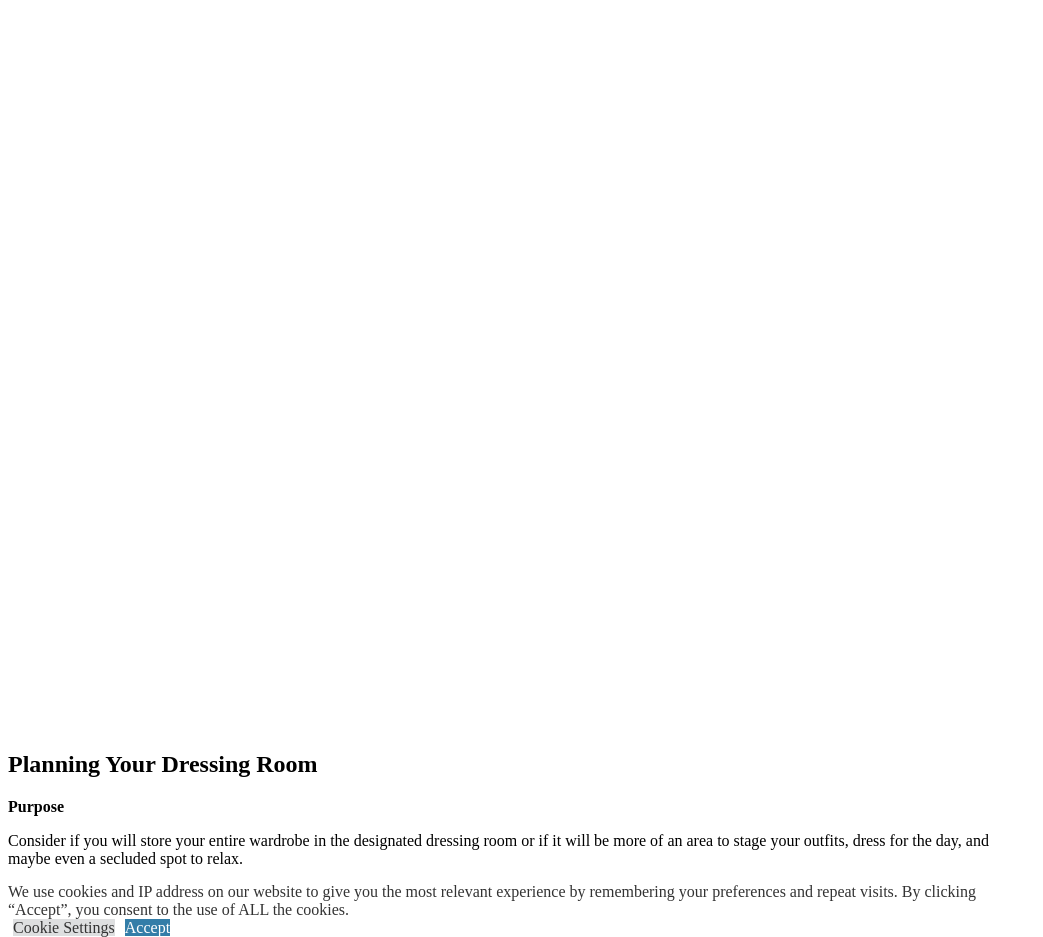 click on "next" at bounding box center [521, 2463] 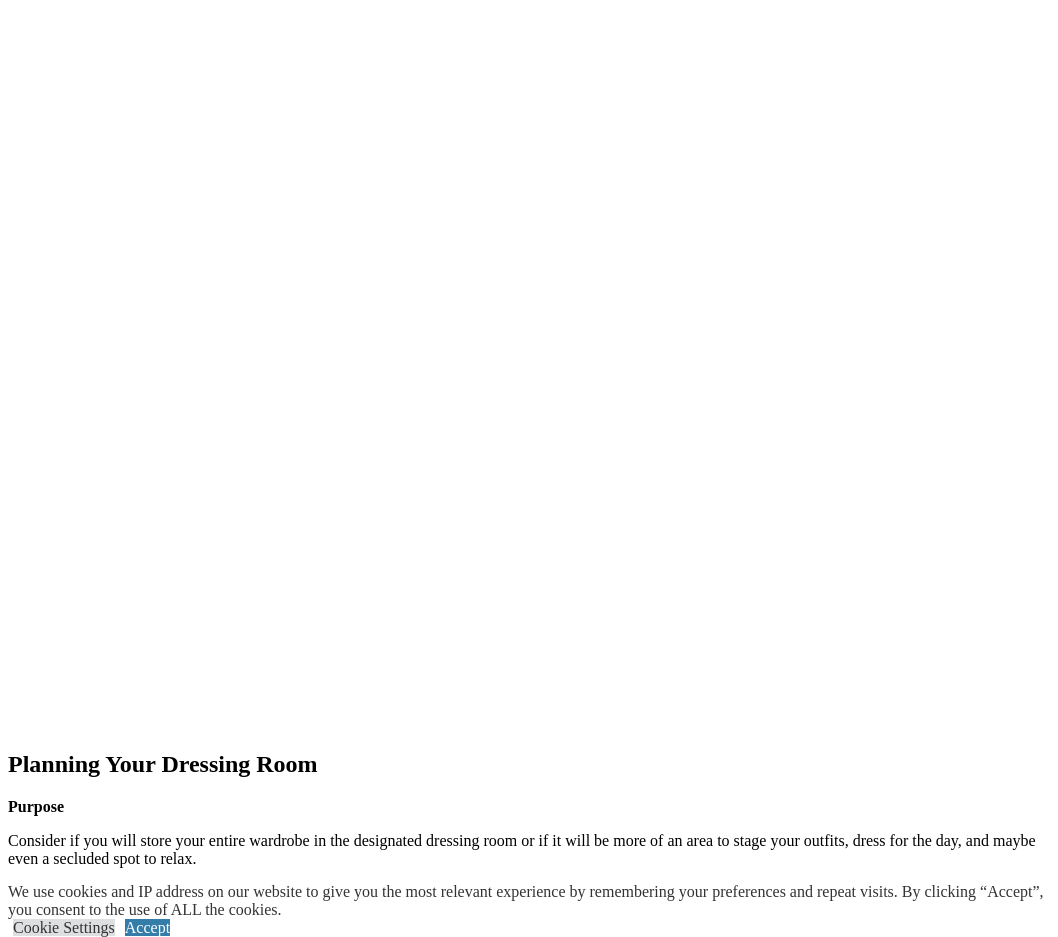 click at bounding box center (529, 10899) 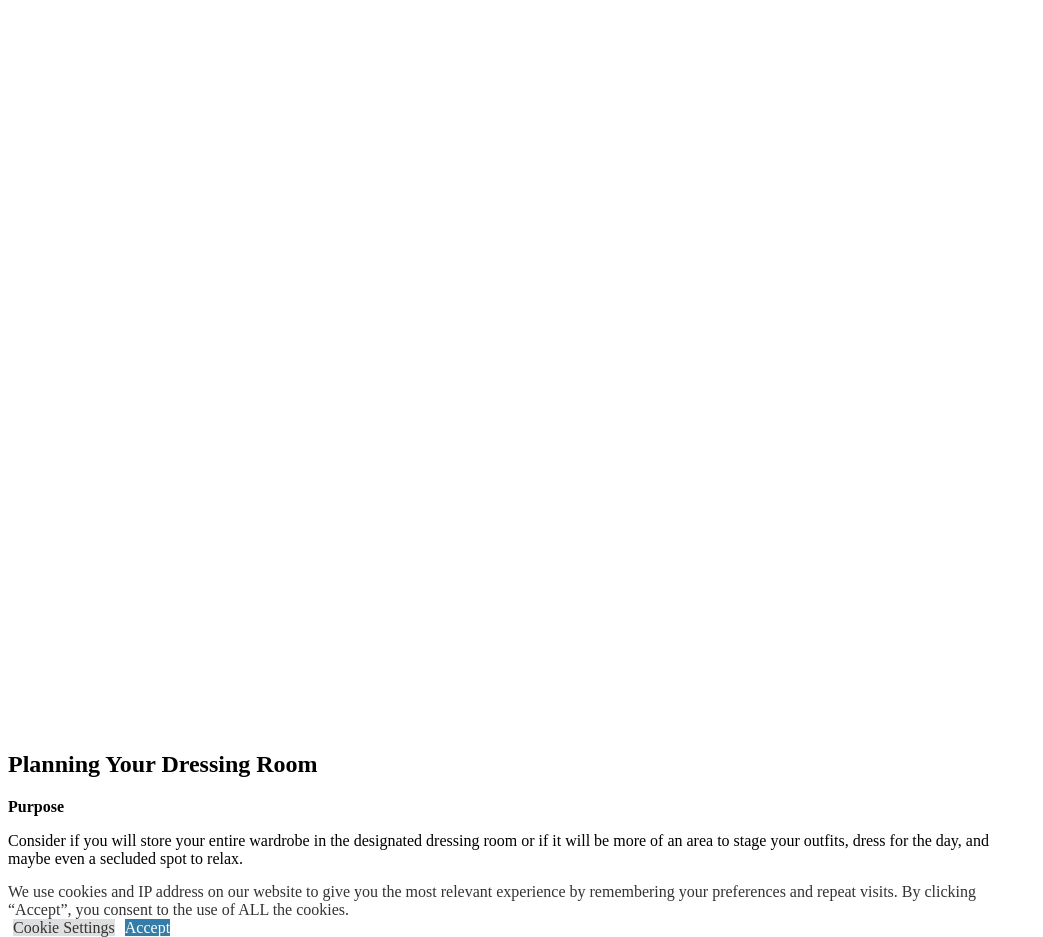click at bounding box center (-554, 2128) 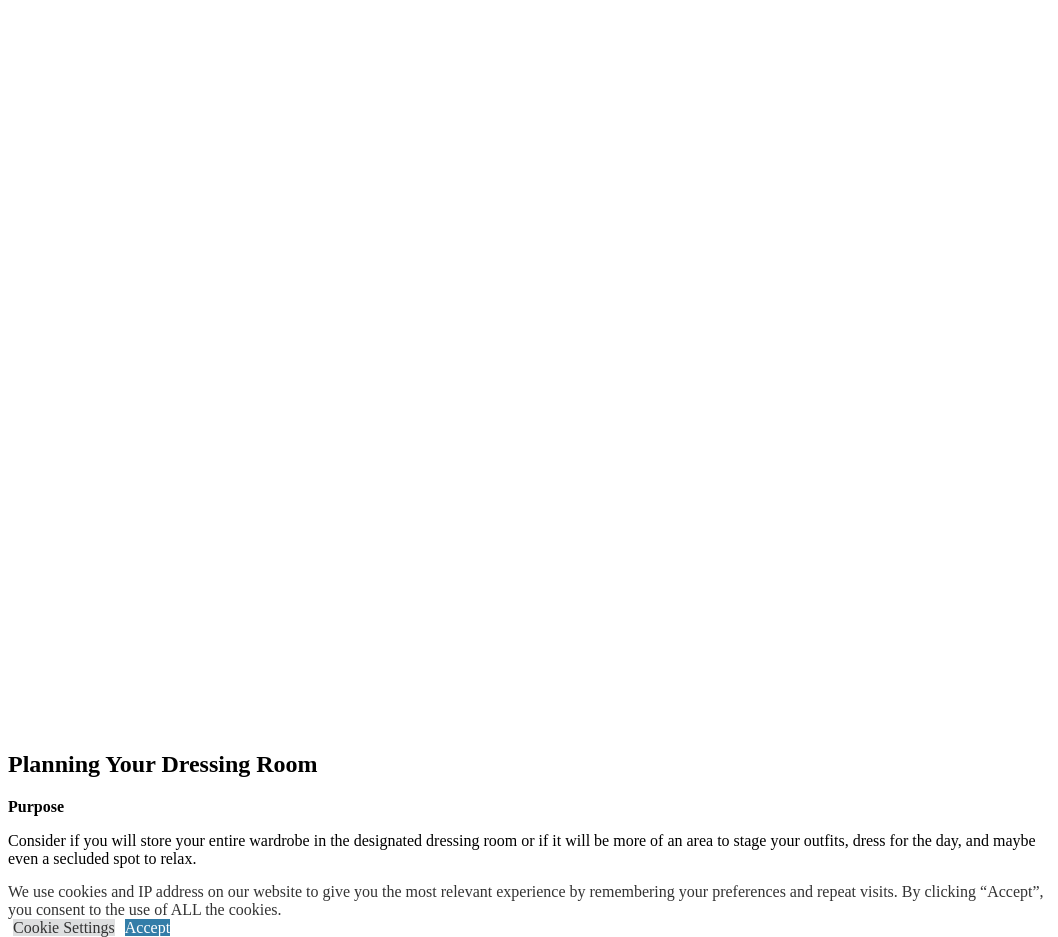 click at bounding box center (529, 10731) 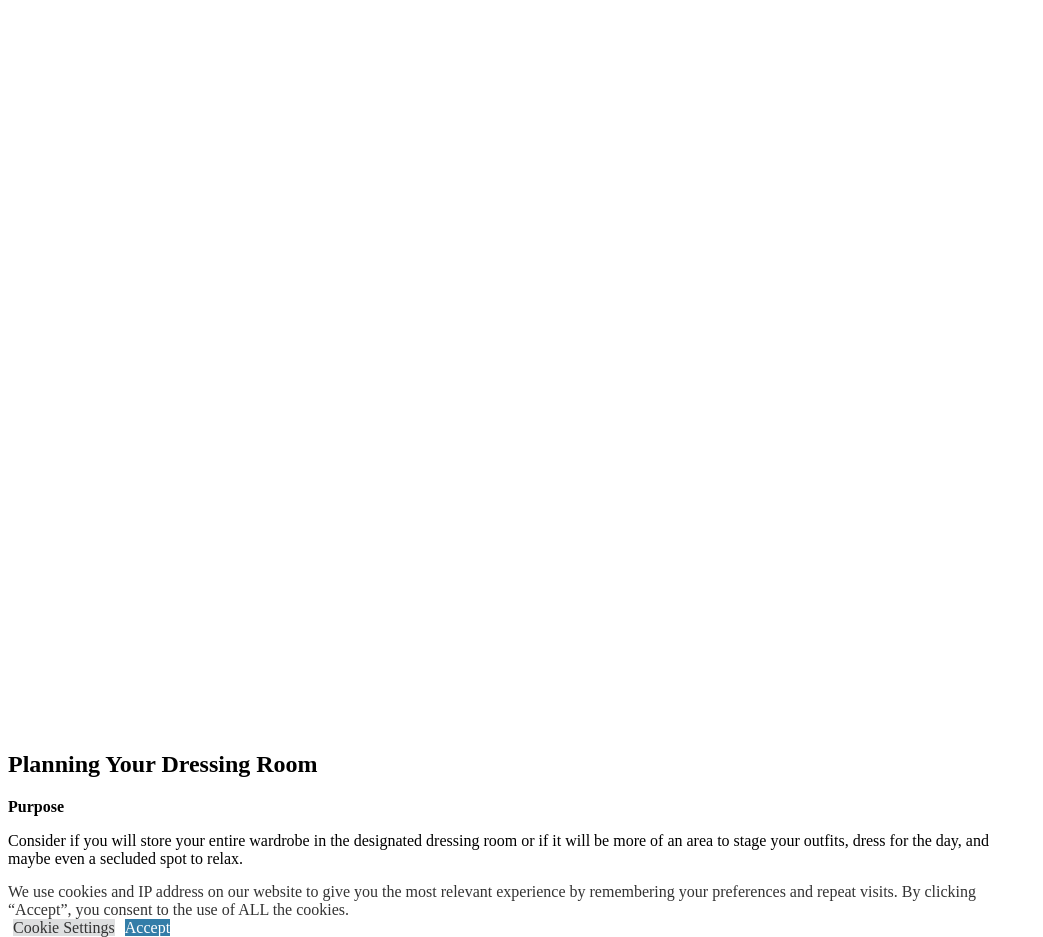 click at bounding box center (-554, 2164) 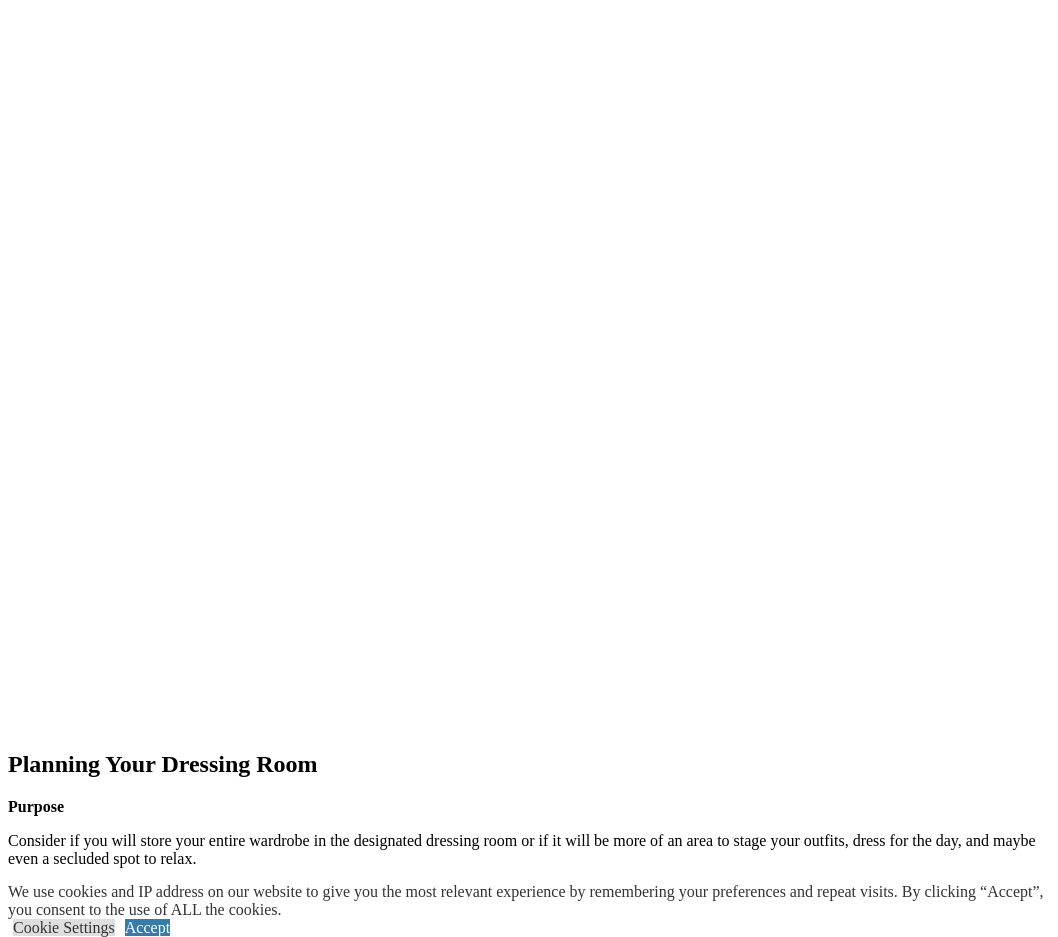 click at bounding box center (529, 10599) 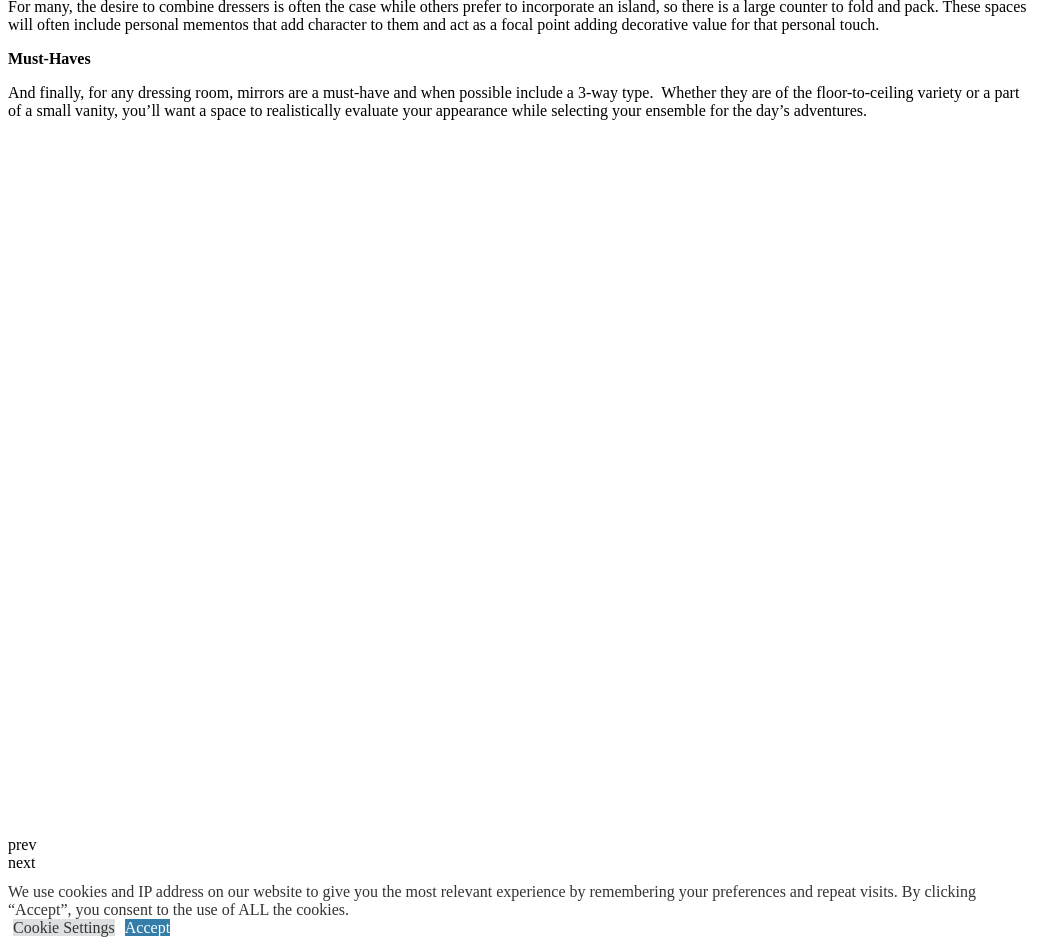 scroll, scrollTop: 3500, scrollLeft: 0, axis: vertical 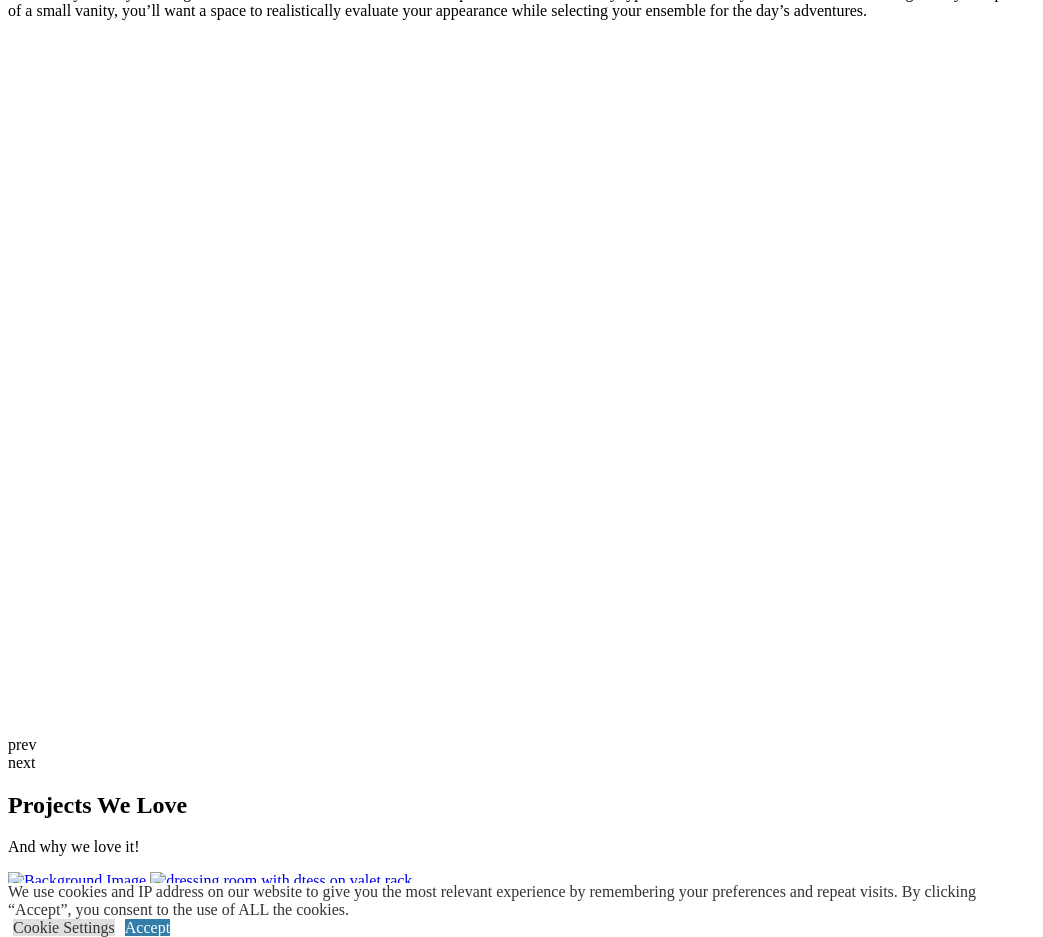 click at bounding box center (110, 3484) 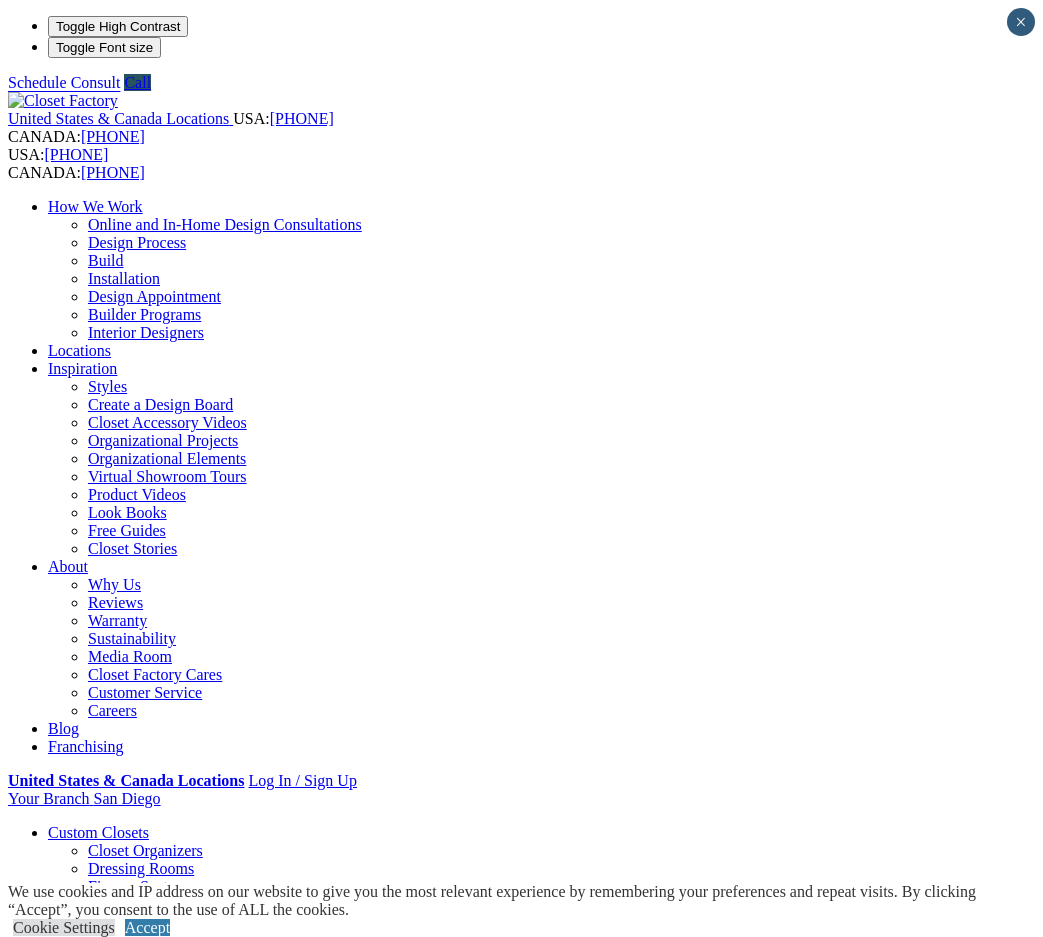 scroll, scrollTop: 0, scrollLeft: 0, axis: both 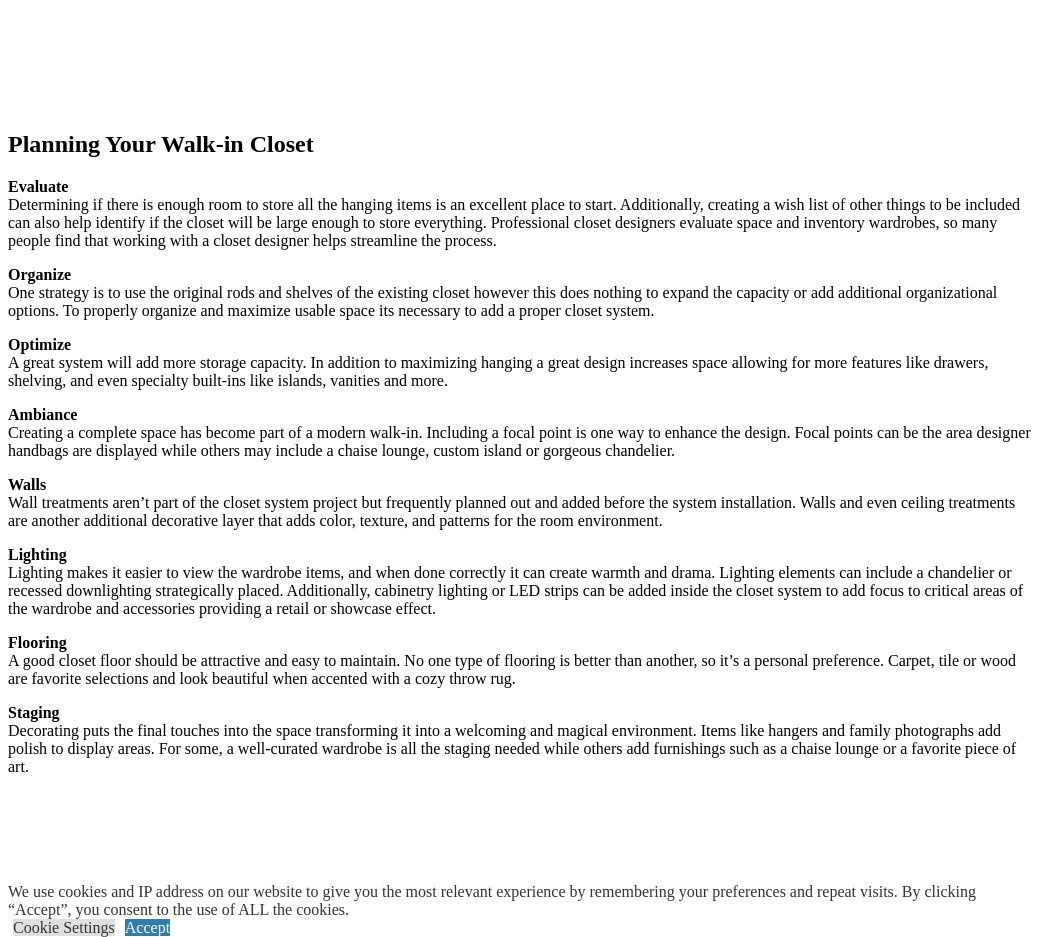 click on "Garage" at bounding box center (71, -2088) 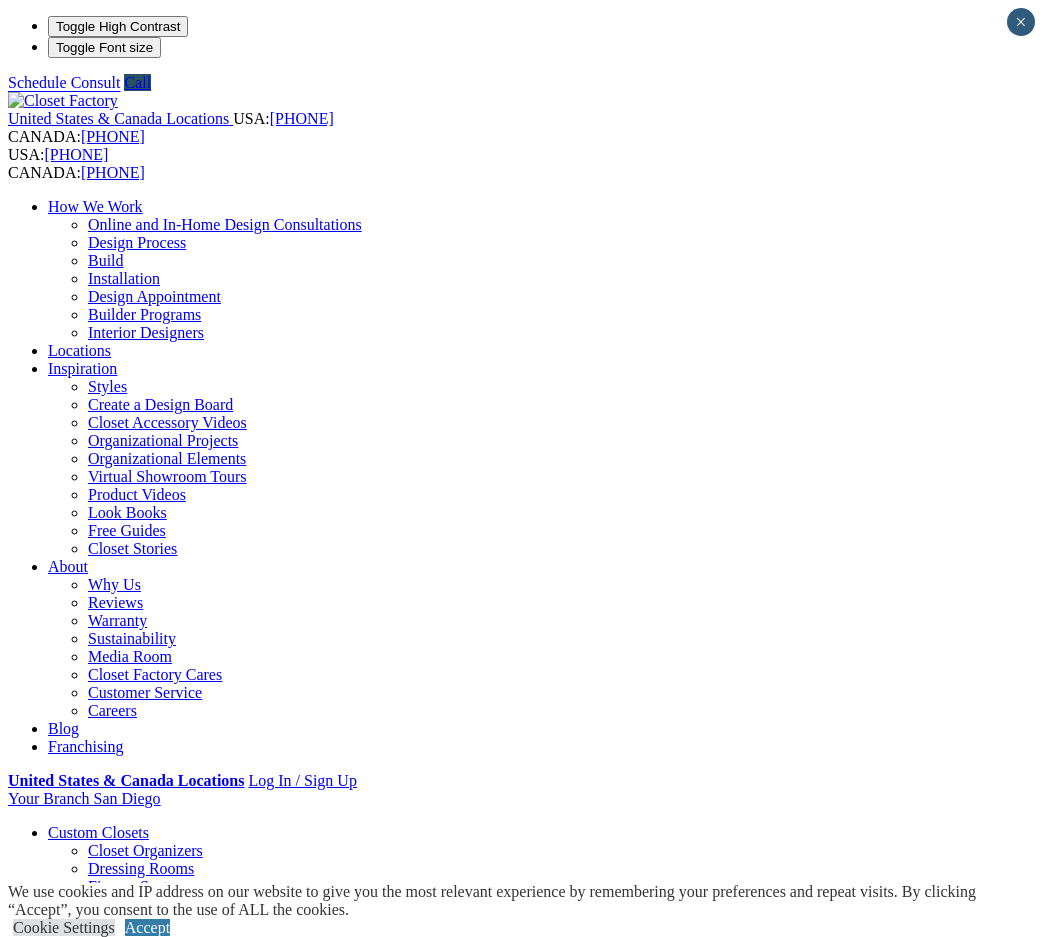 scroll, scrollTop: 0, scrollLeft: 0, axis: both 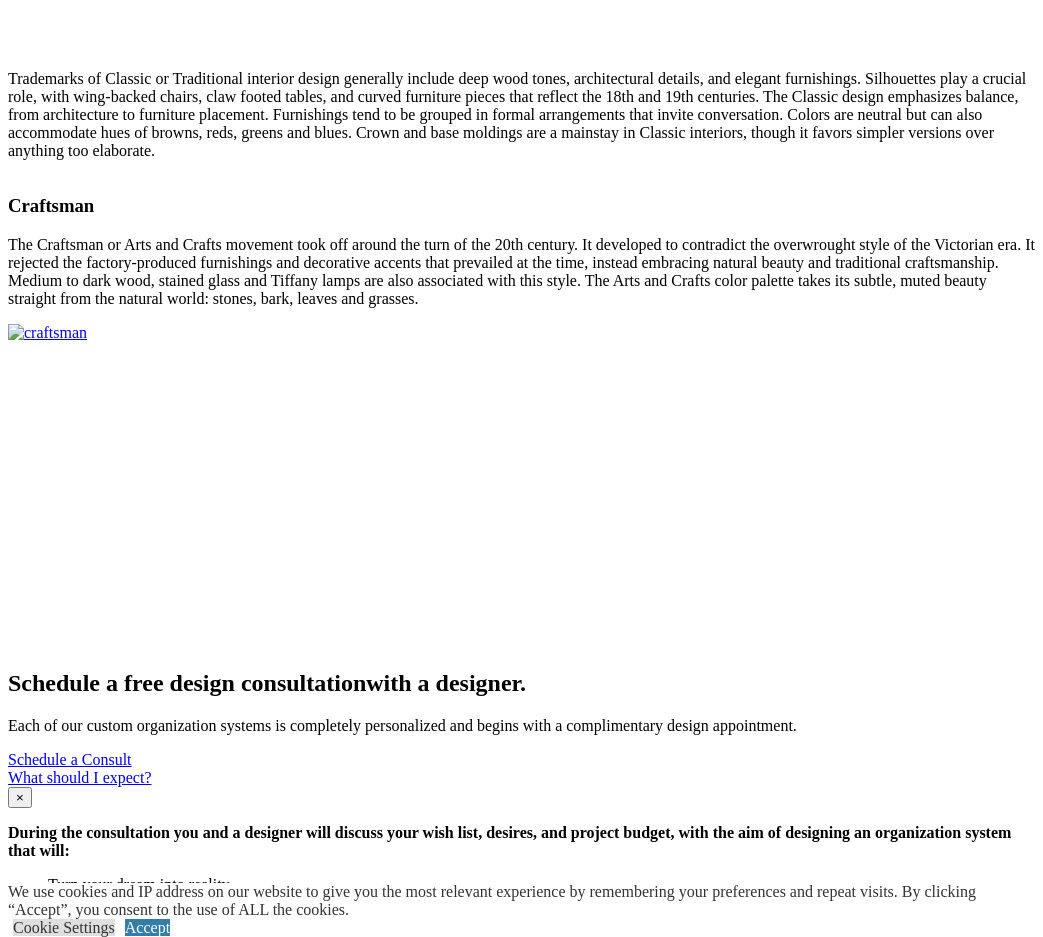 click on "Laundry Room" at bounding box center [96, -8238] 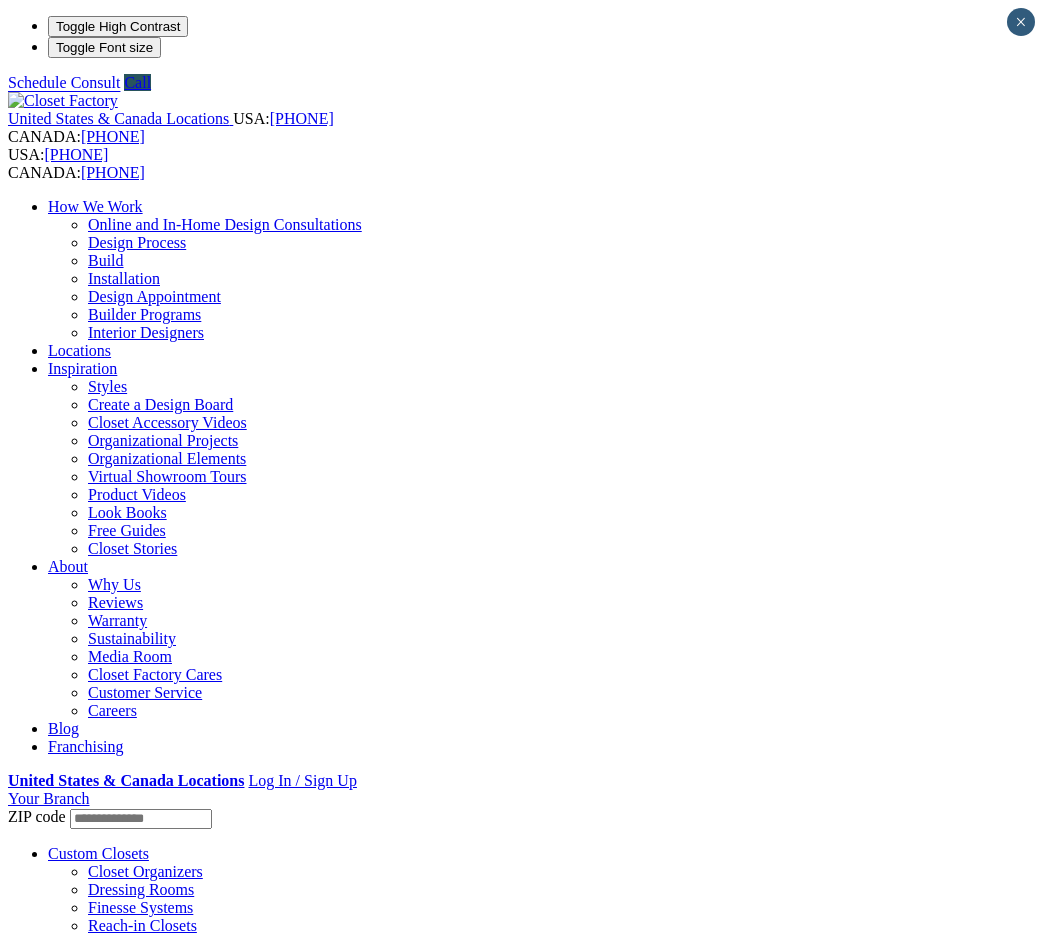 scroll, scrollTop: 0, scrollLeft: 0, axis: both 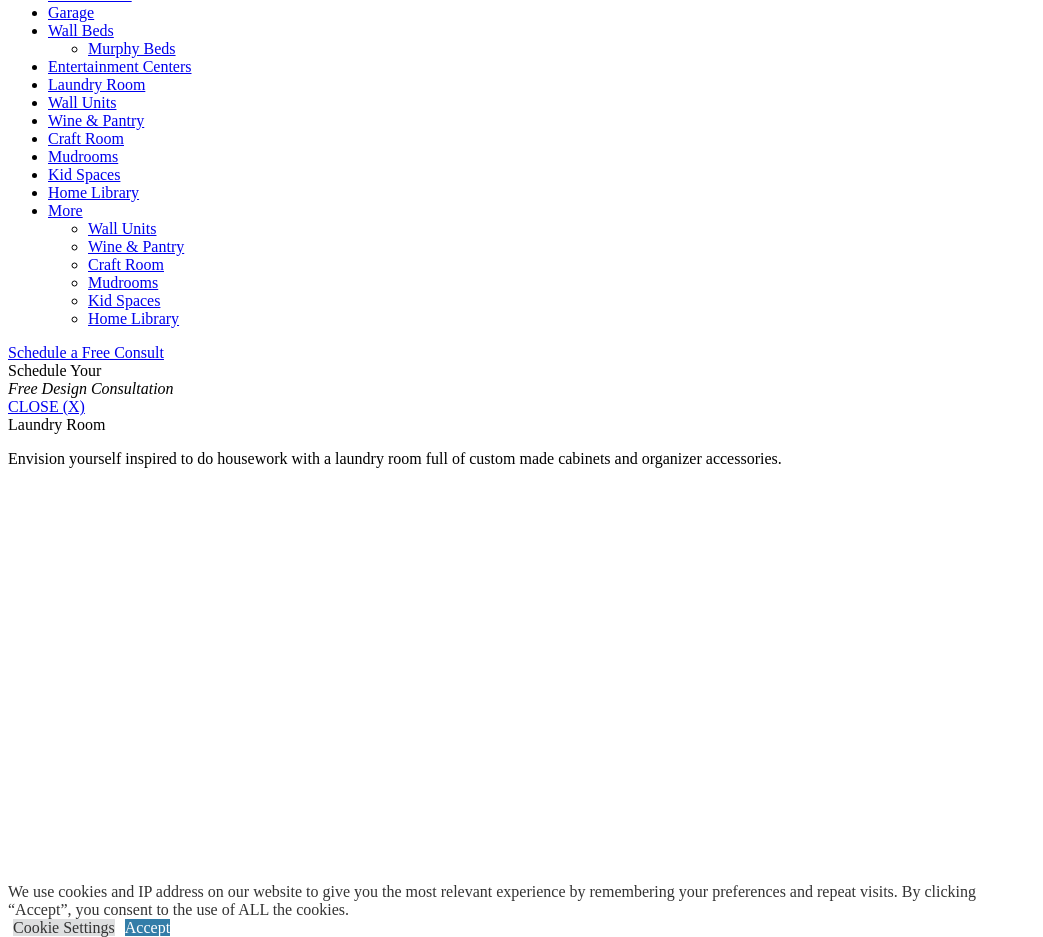 click on "Melamine" at bounding box center (80, 1775) 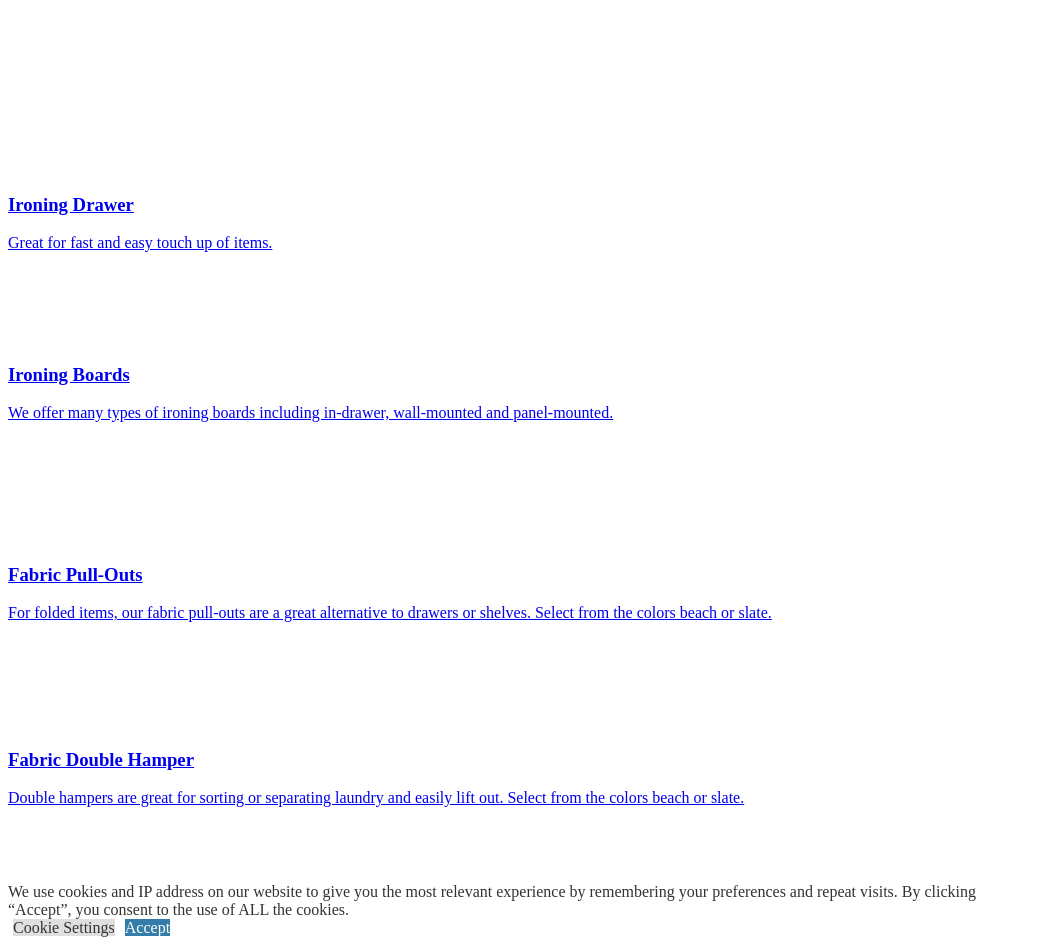scroll, scrollTop: 3100, scrollLeft: 0, axis: vertical 